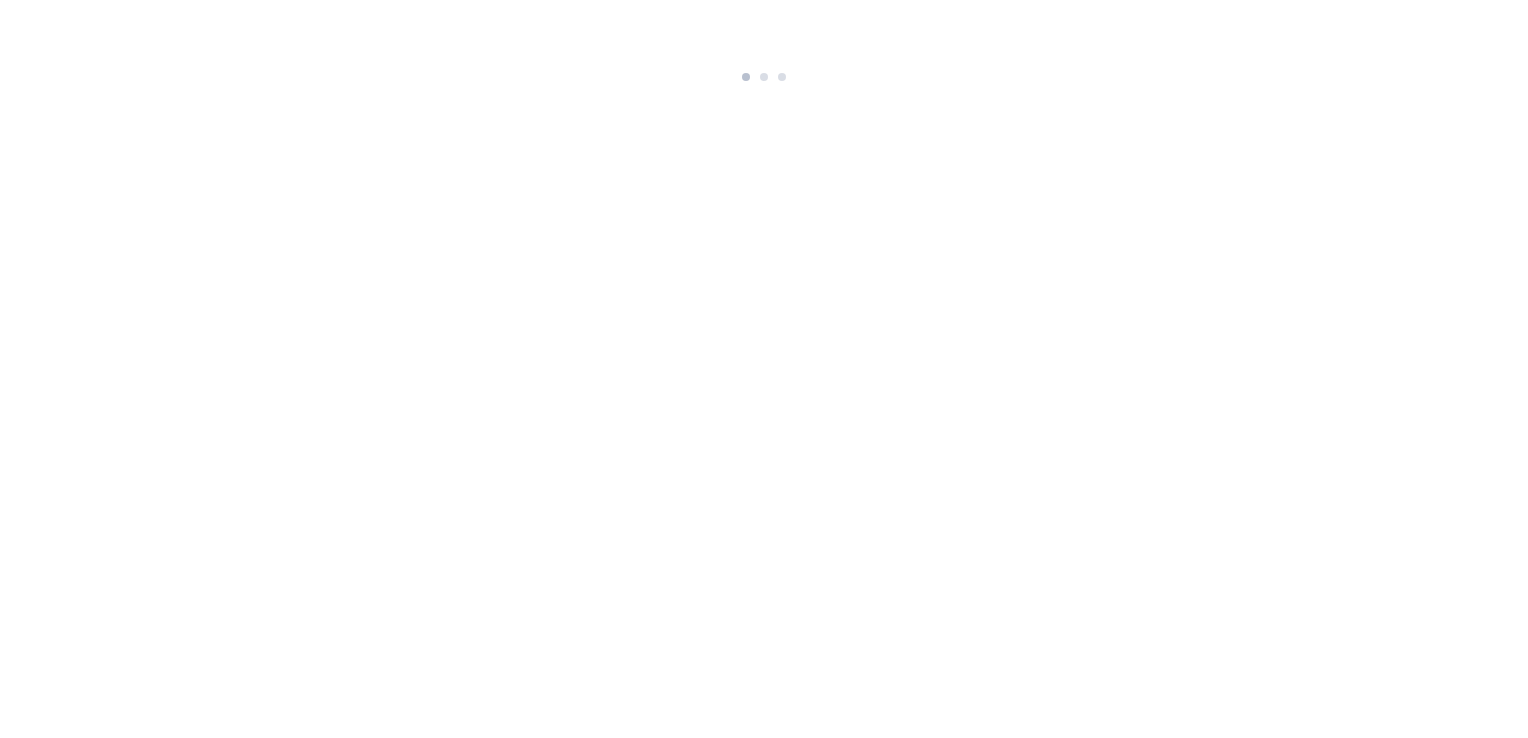 scroll, scrollTop: 0, scrollLeft: 0, axis: both 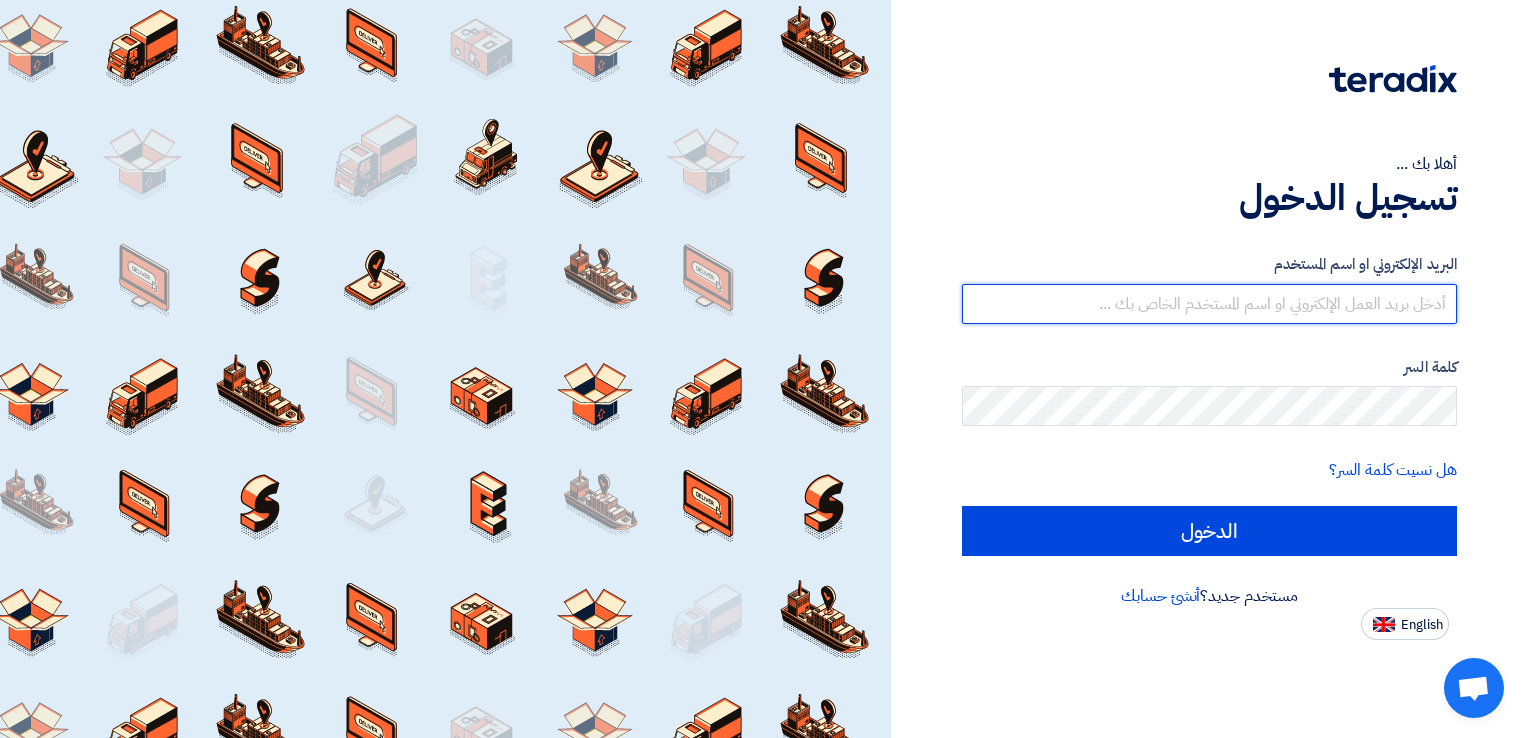 click at bounding box center [1209, 304] 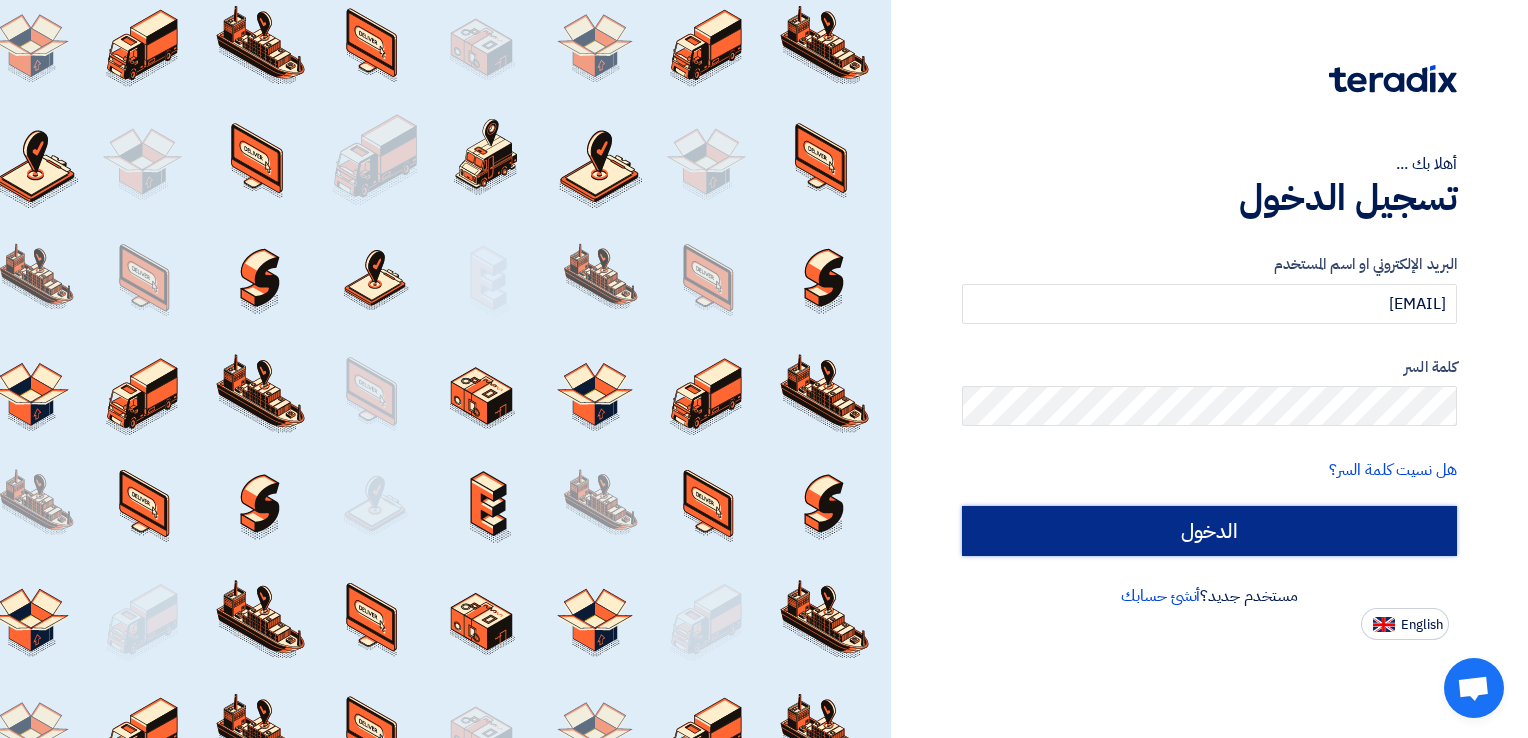 click on "الدخول" 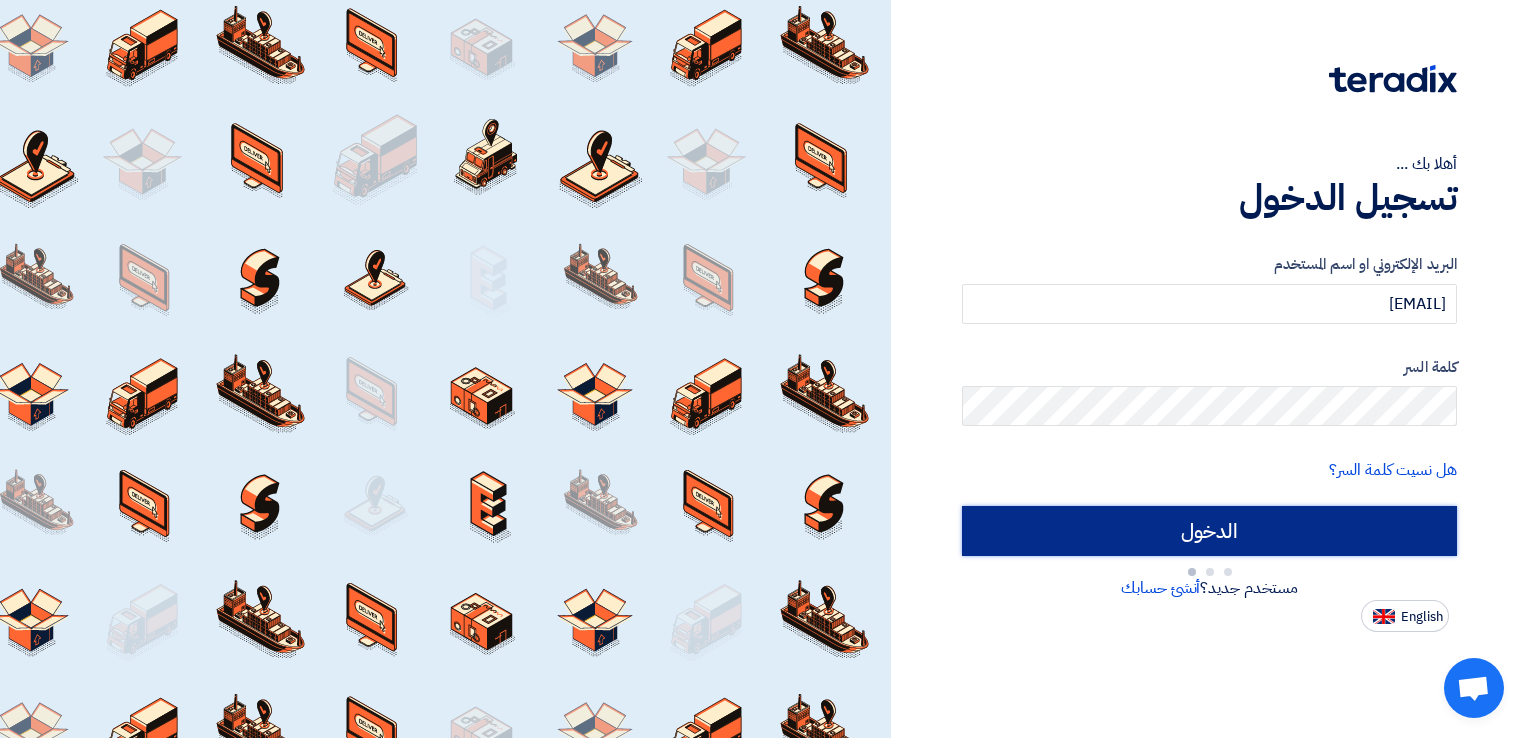 type on "Sign in" 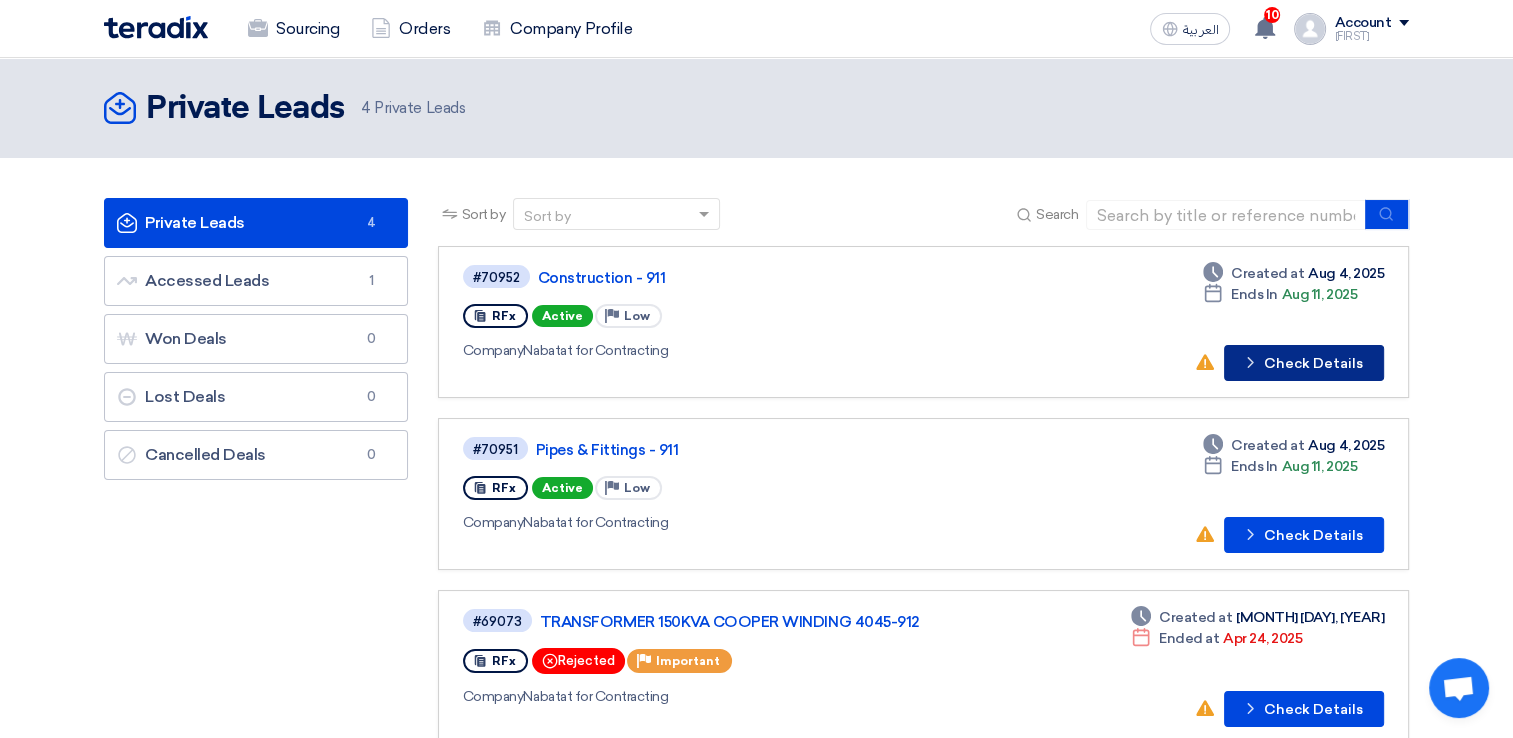 click on "Check details
Check Details" 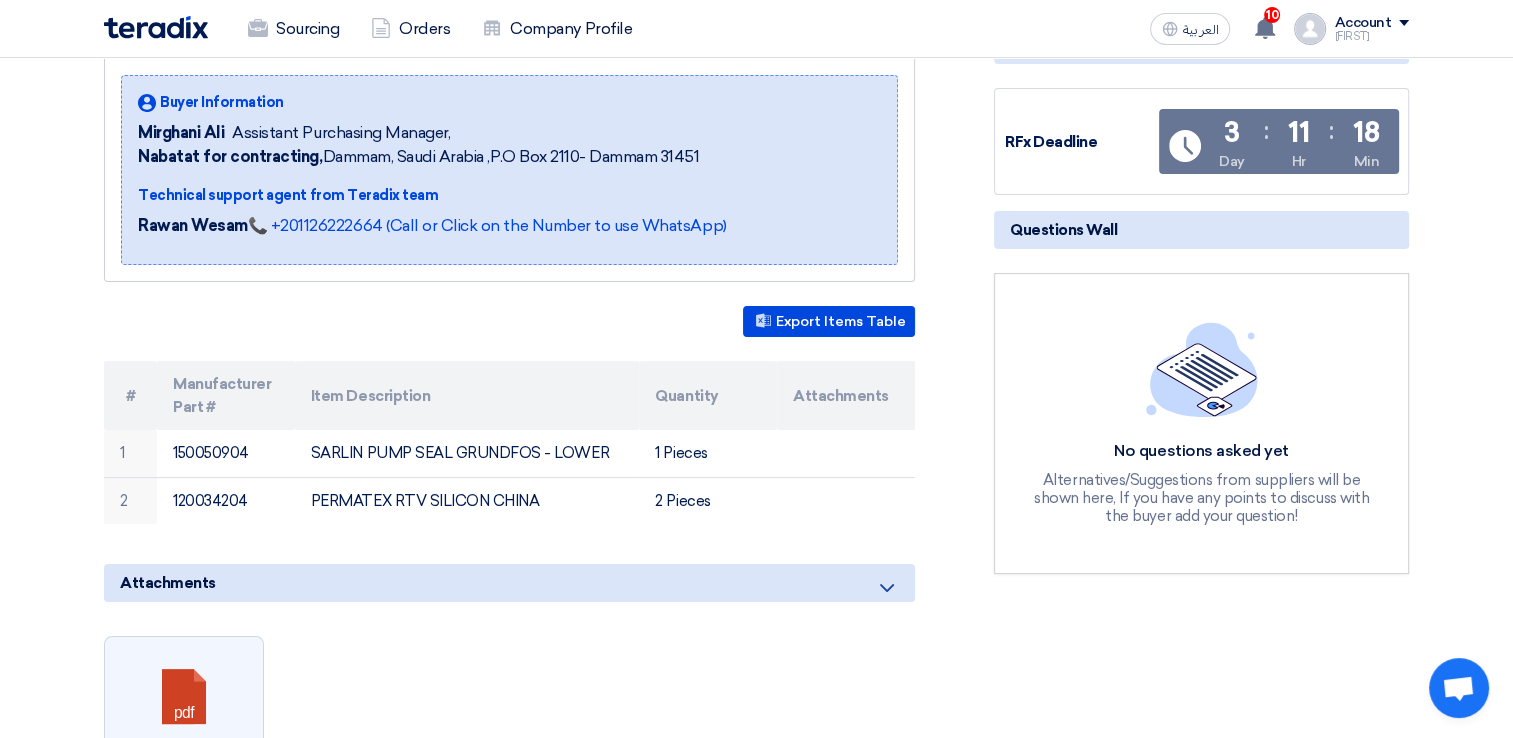 scroll, scrollTop: 295, scrollLeft: 0, axis: vertical 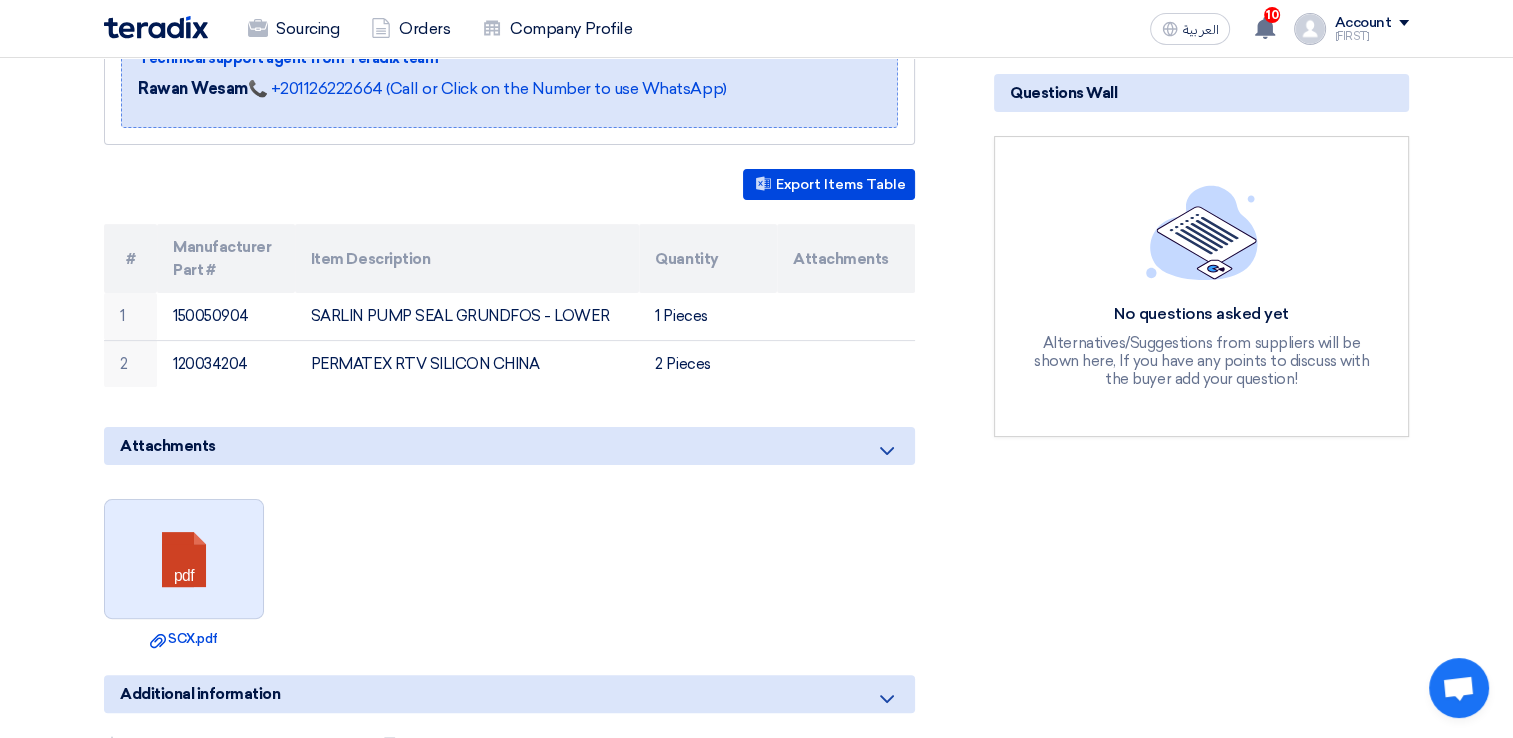 click at bounding box center (185, 560) 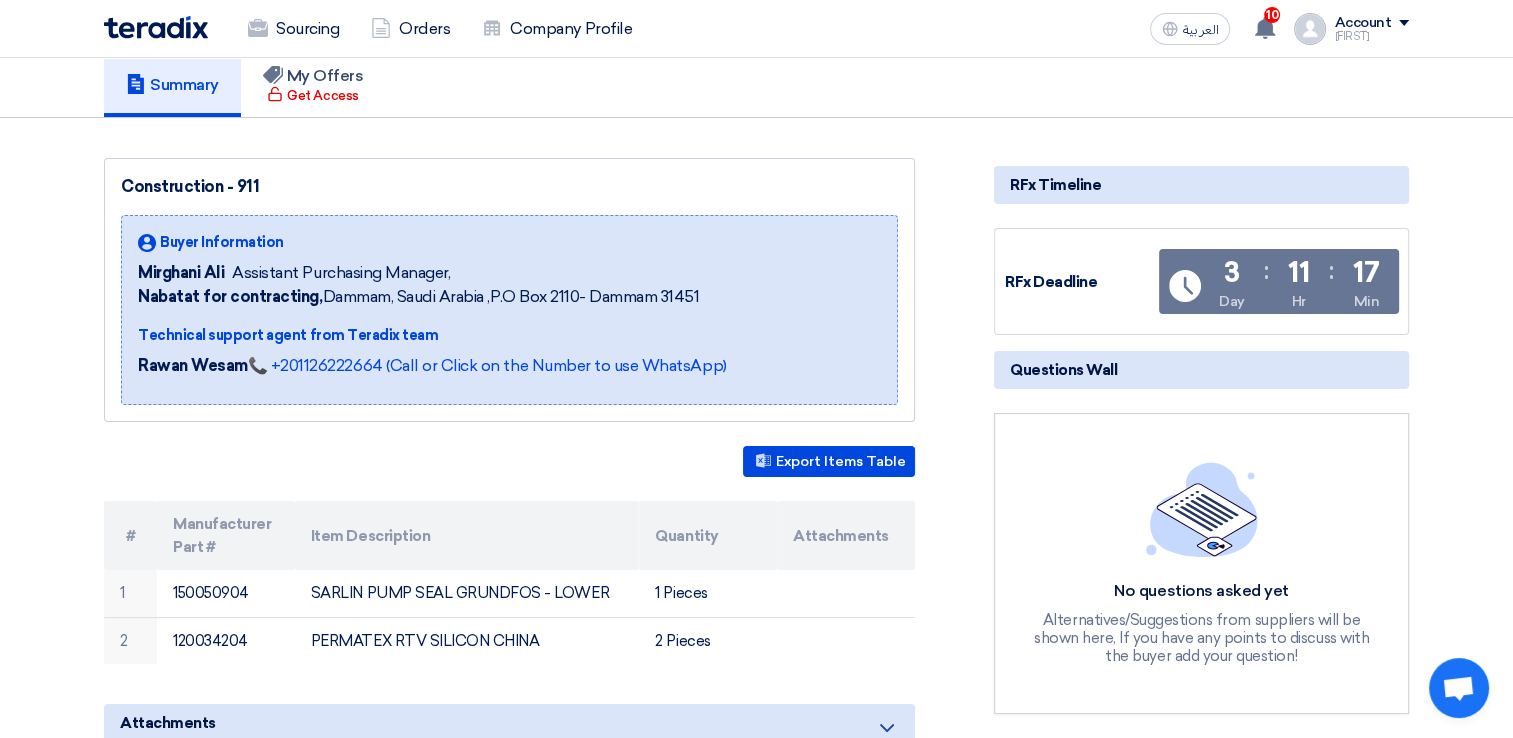 scroll, scrollTop: 141, scrollLeft: 0, axis: vertical 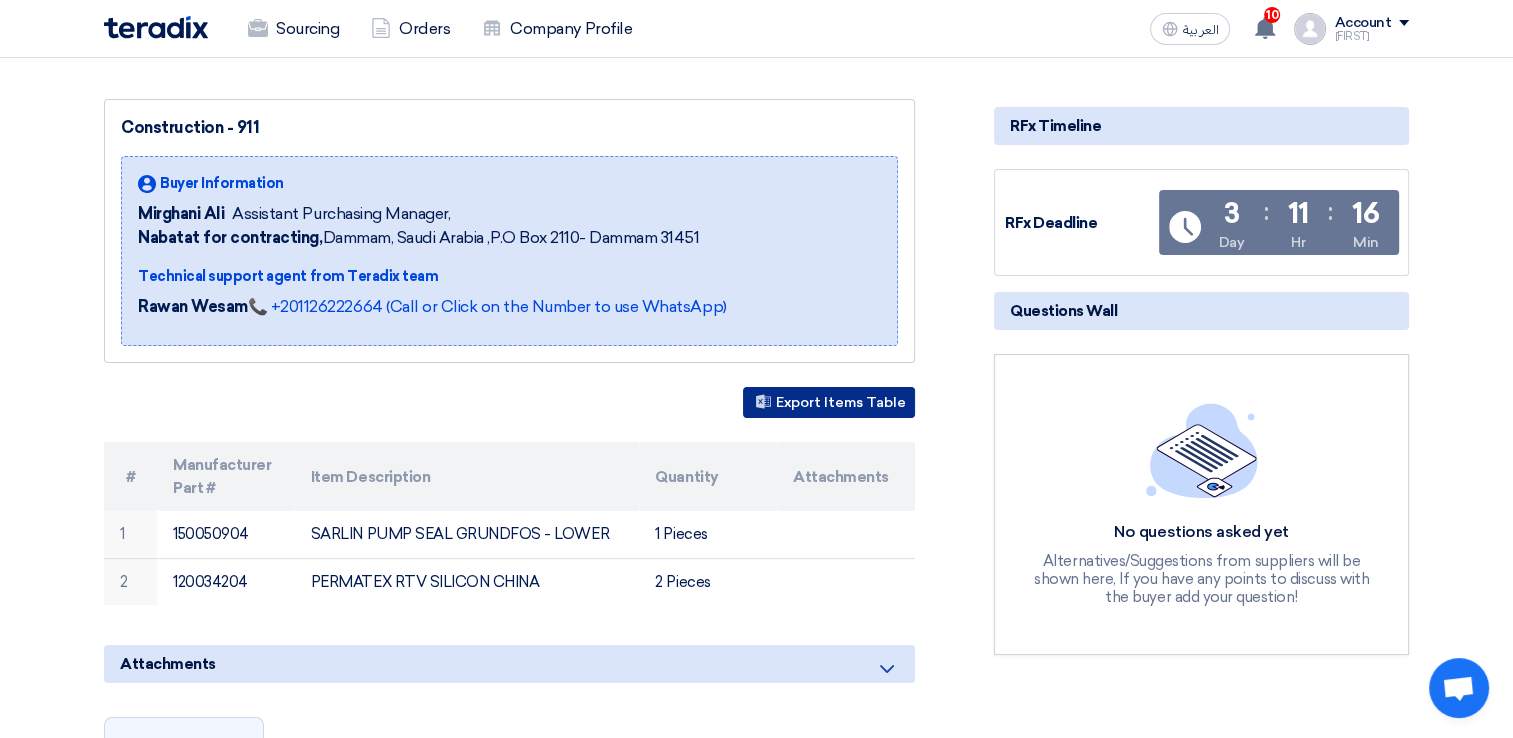 click on "Export Items Table" 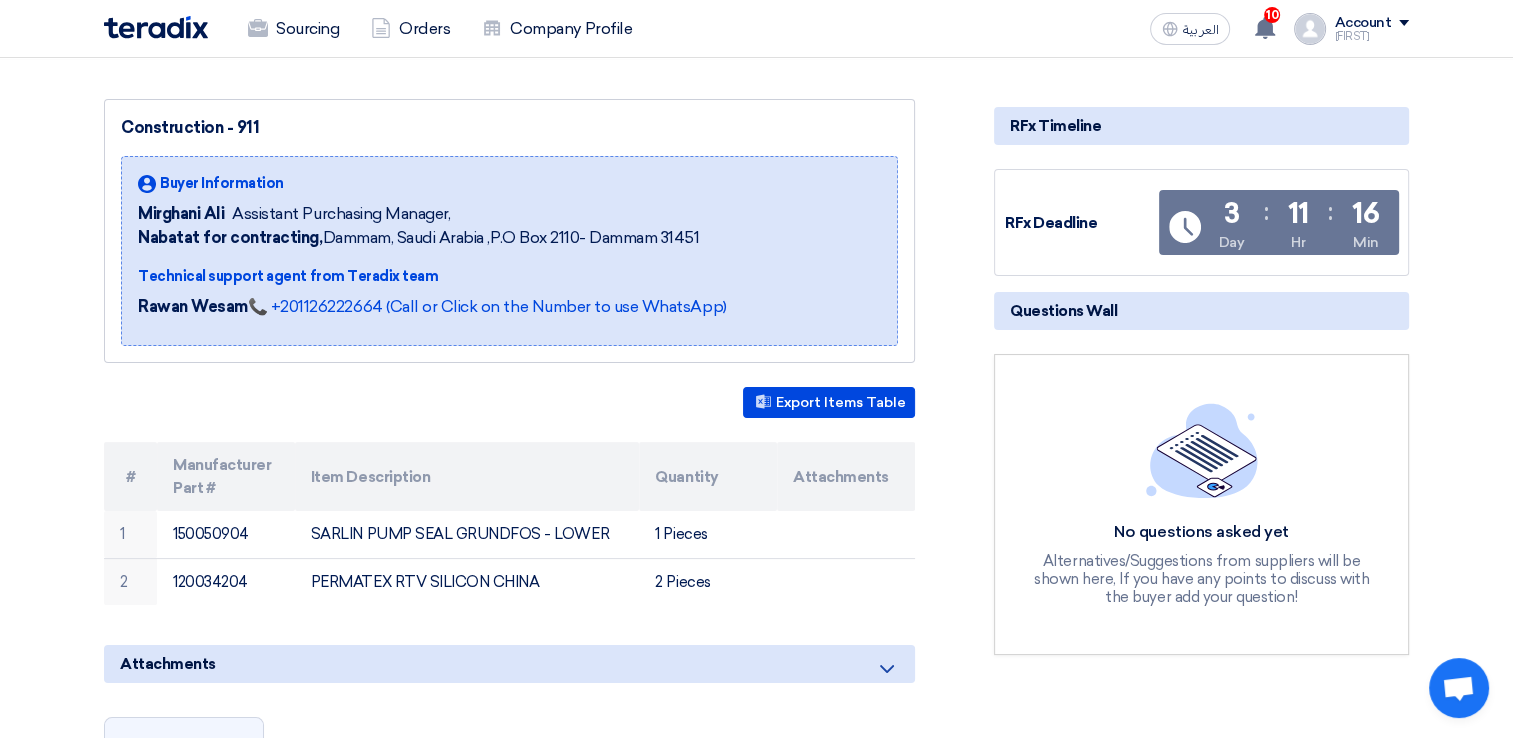 scroll, scrollTop: 0, scrollLeft: 0, axis: both 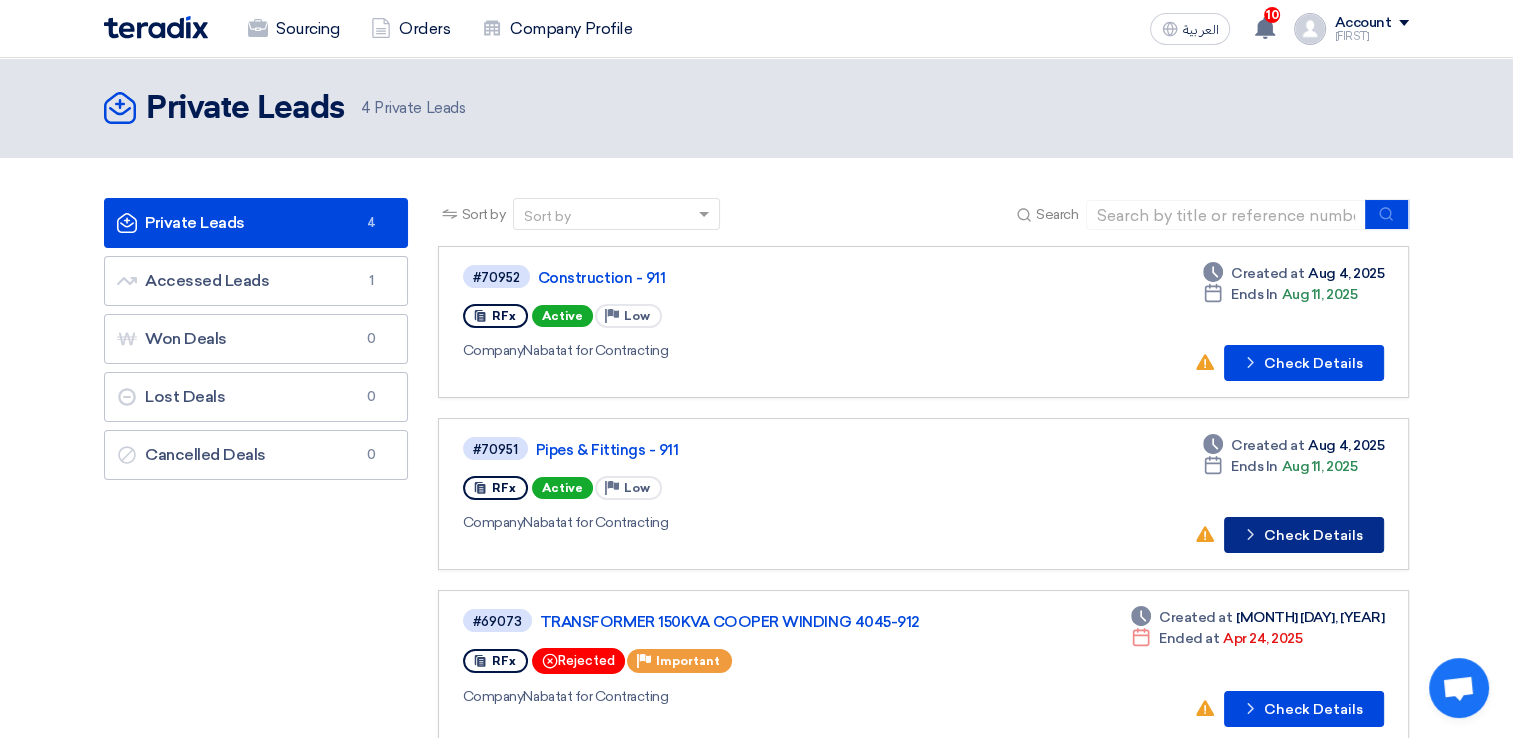 click on "Check details
Check Details" 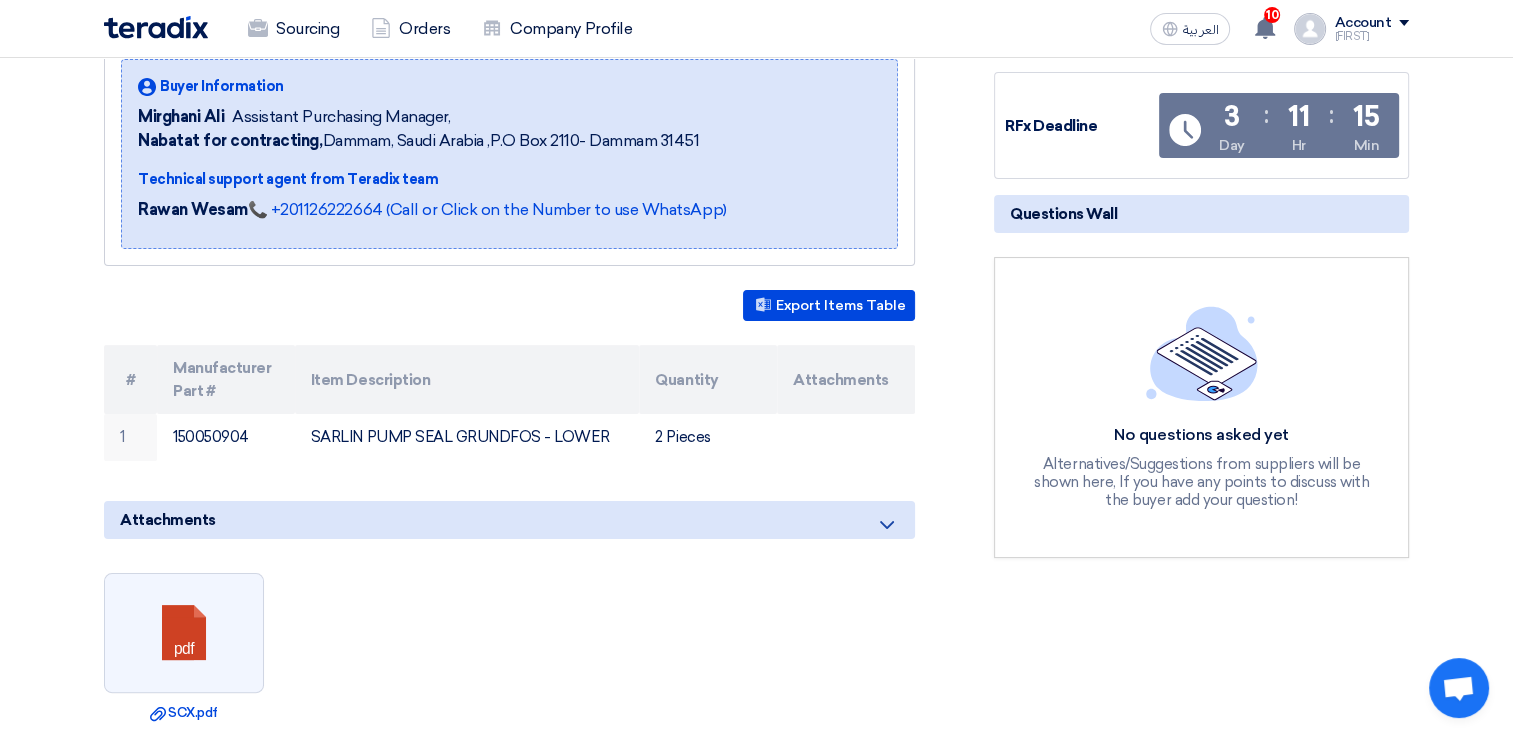 scroll, scrollTop: 271, scrollLeft: 0, axis: vertical 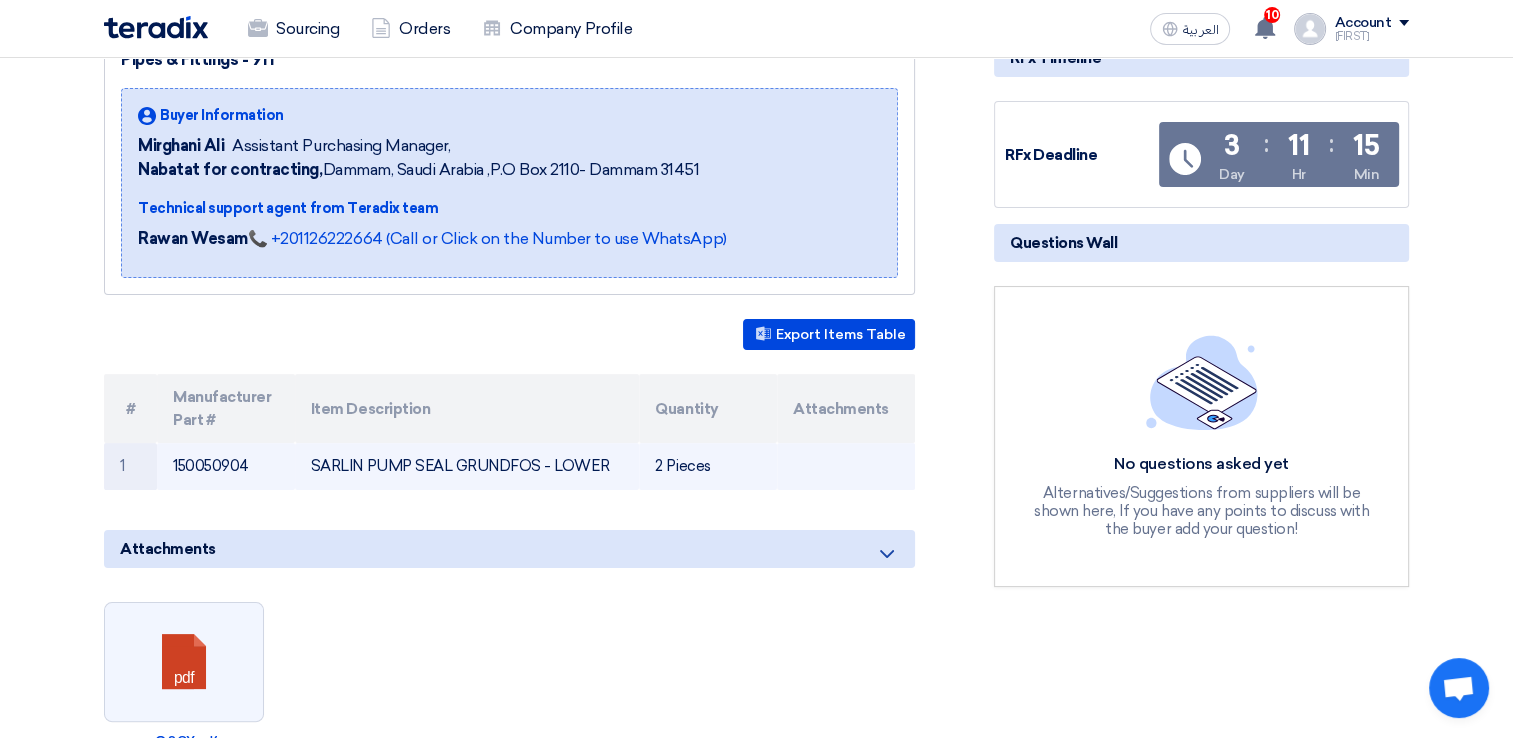 drag, startPoint x: 309, startPoint y: 461, endPoint x: 535, endPoint y: 452, distance: 226.17914 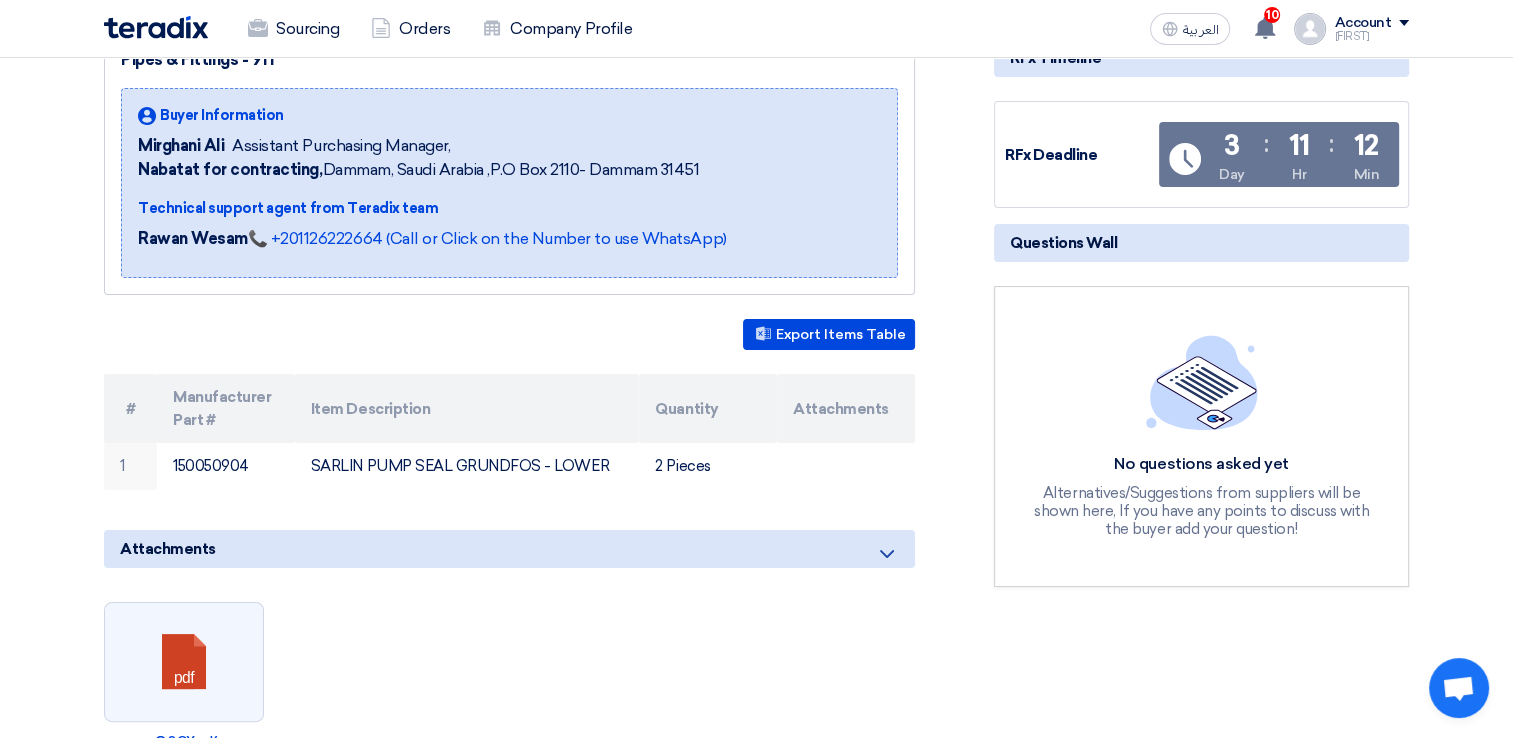 scroll, scrollTop: 0, scrollLeft: 0, axis: both 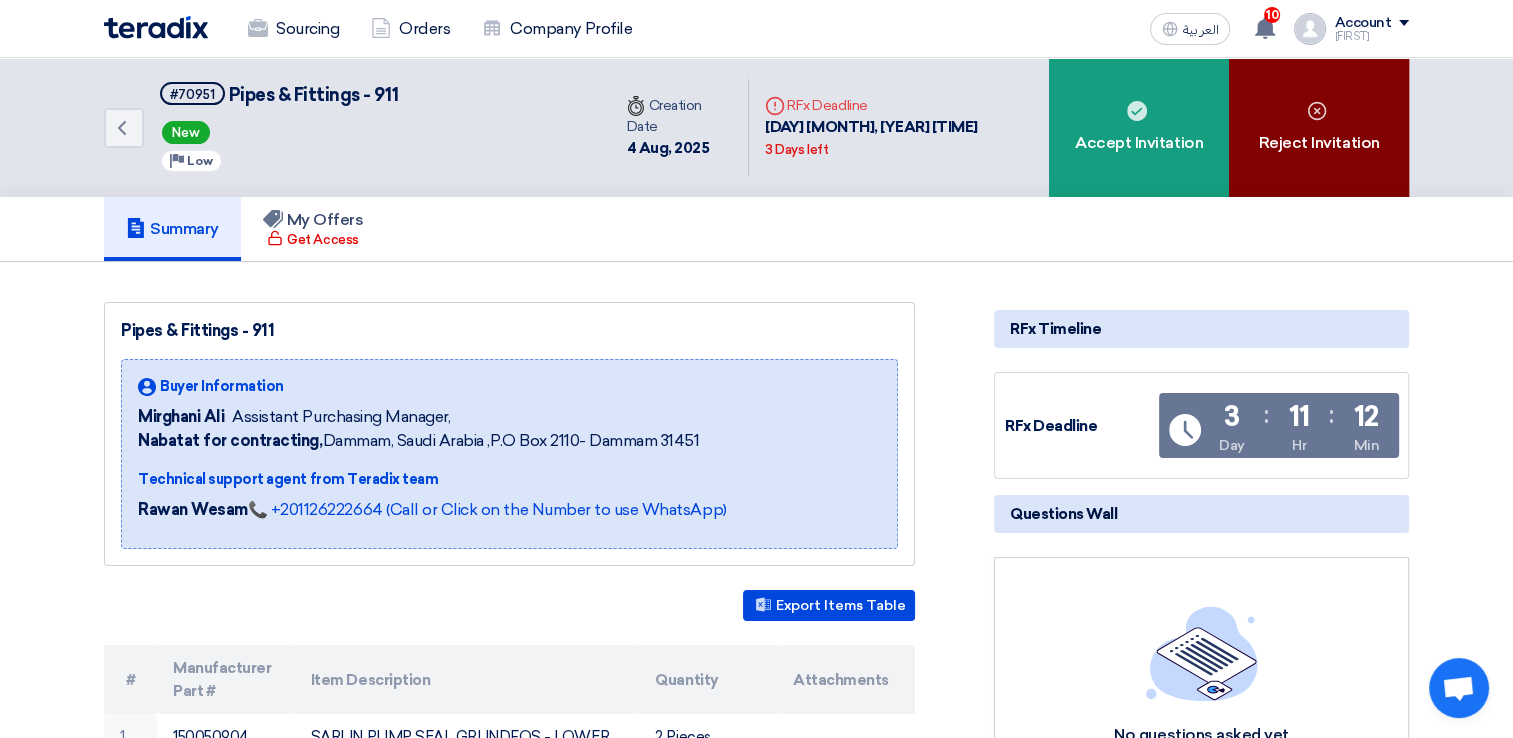 click on "Reject Invitation" 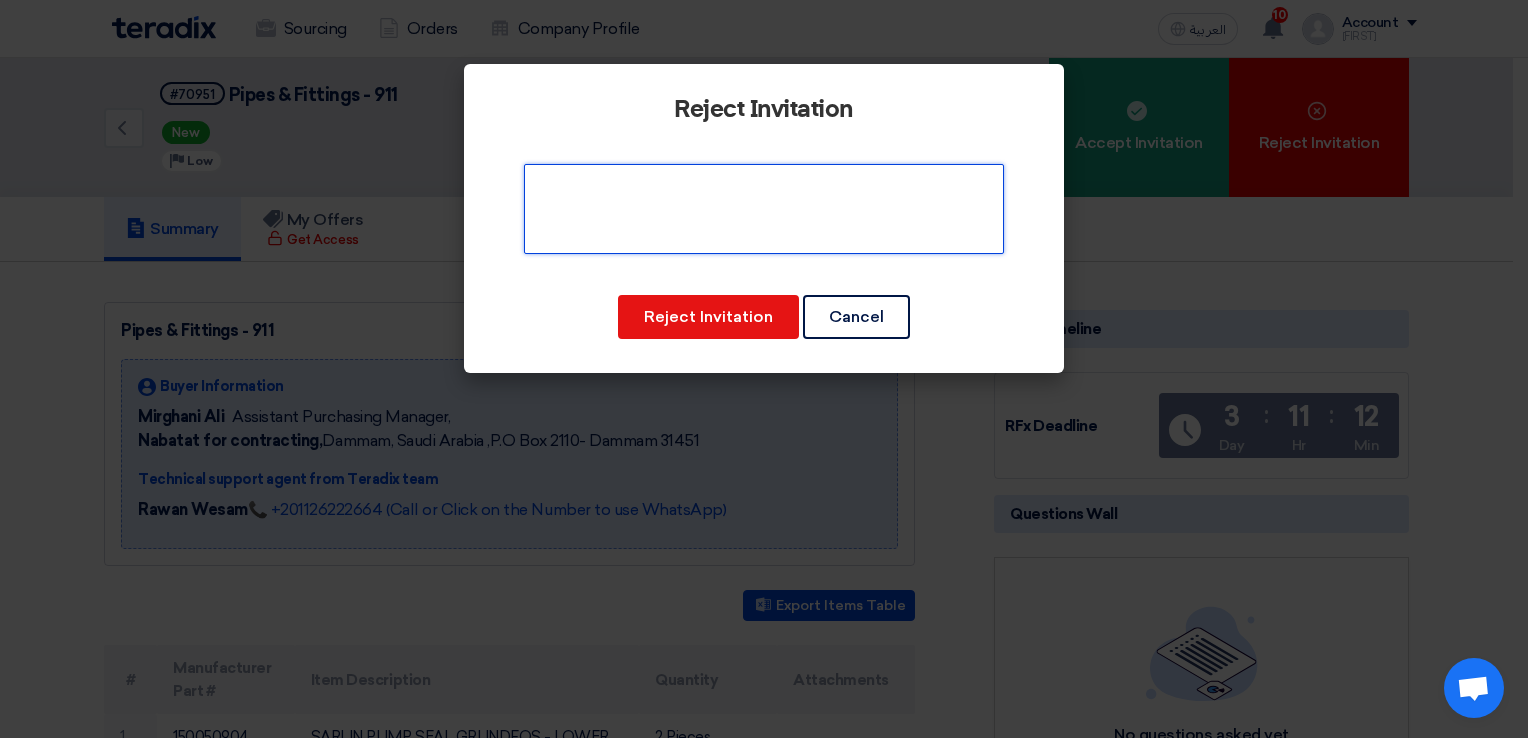 click 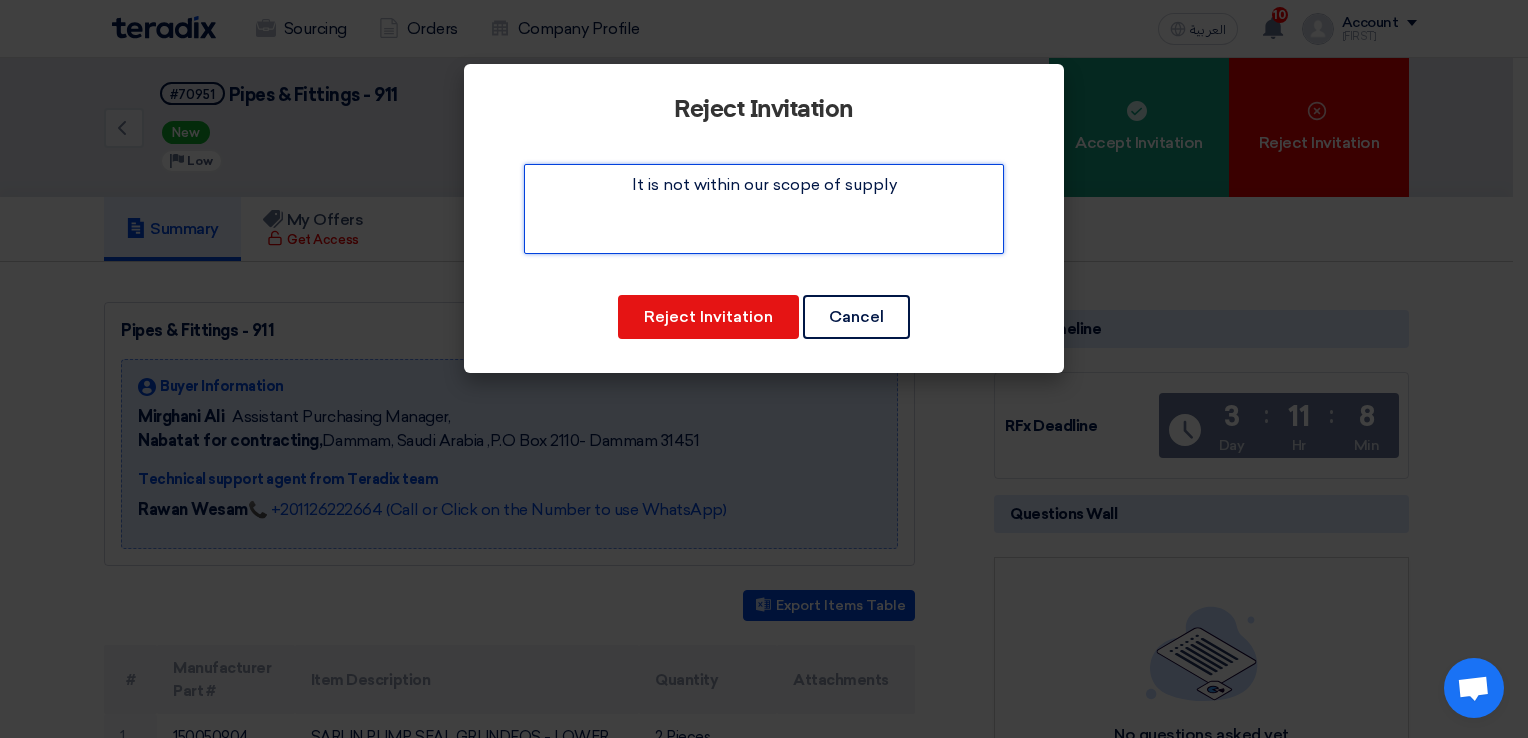 drag, startPoint x: 894, startPoint y: 183, endPoint x: 601, endPoint y: 185, distance: 293.00684 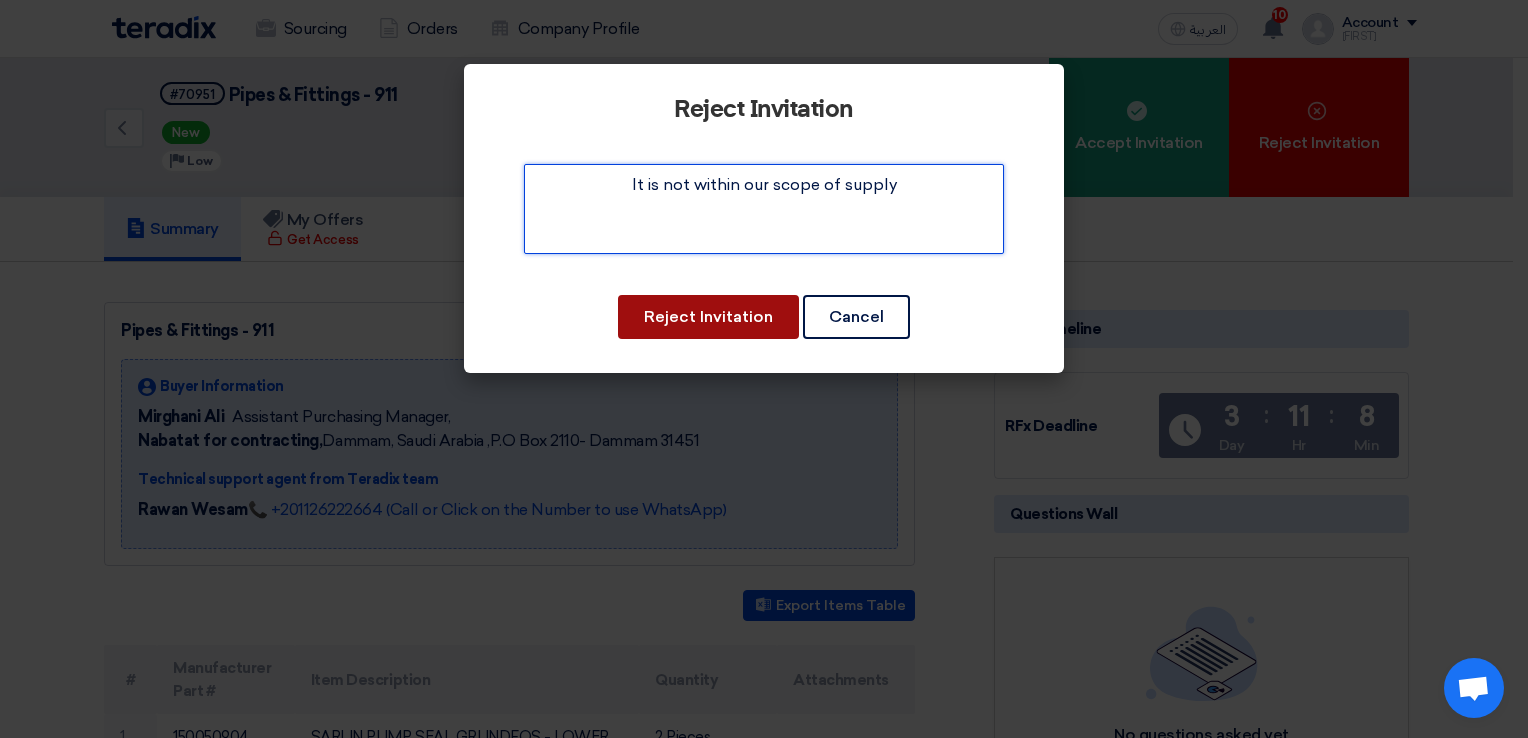 type on "It is not within our scope of supply" 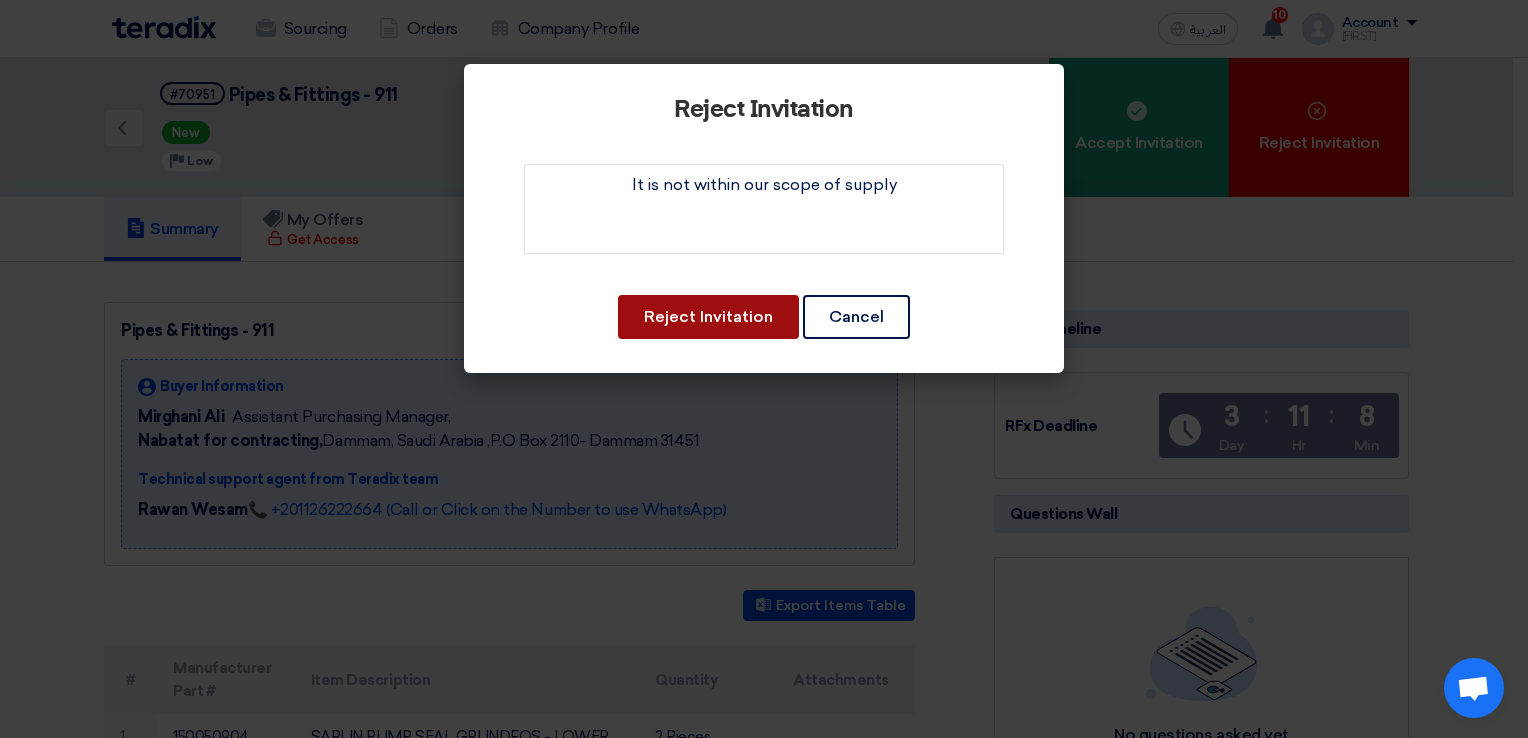 click on "Reject Invitation" 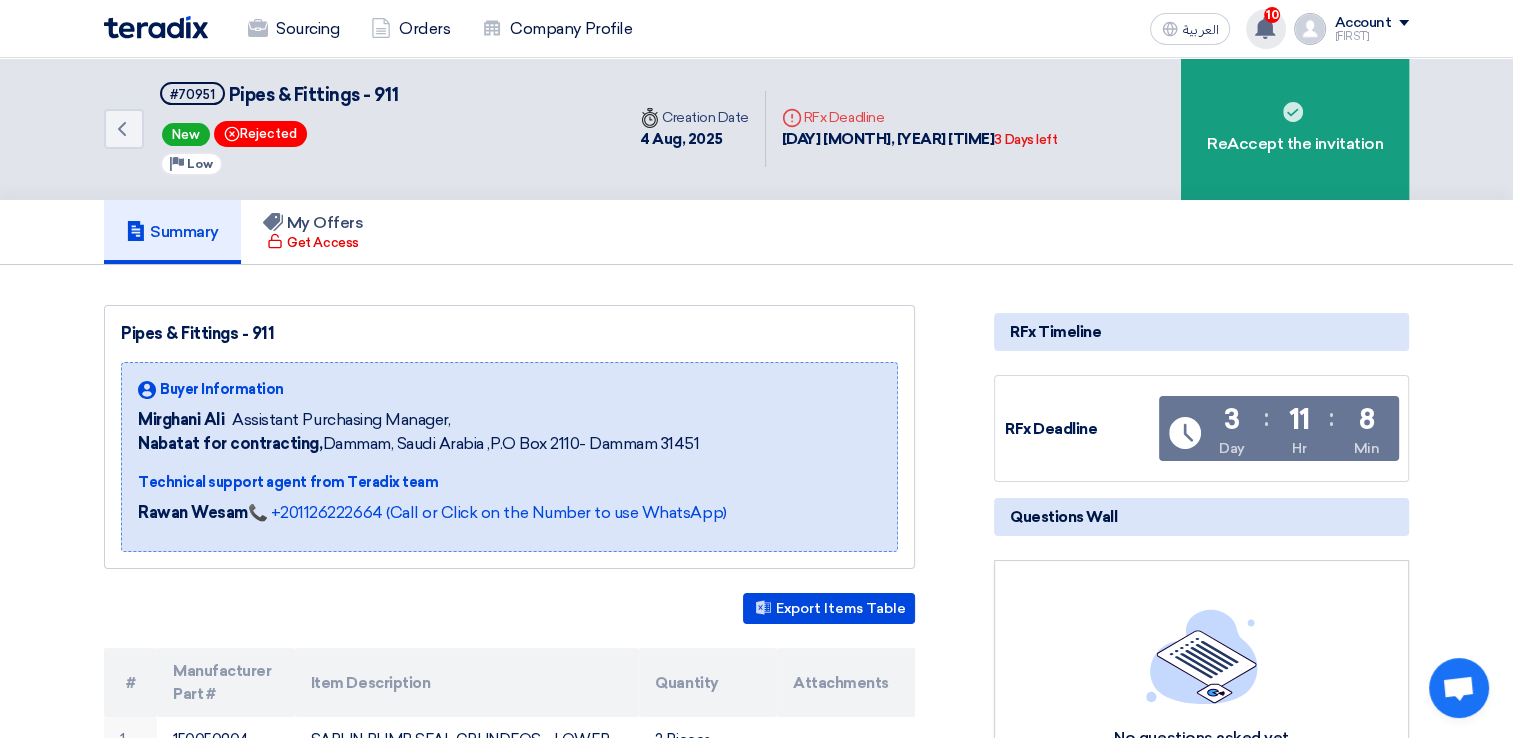 click 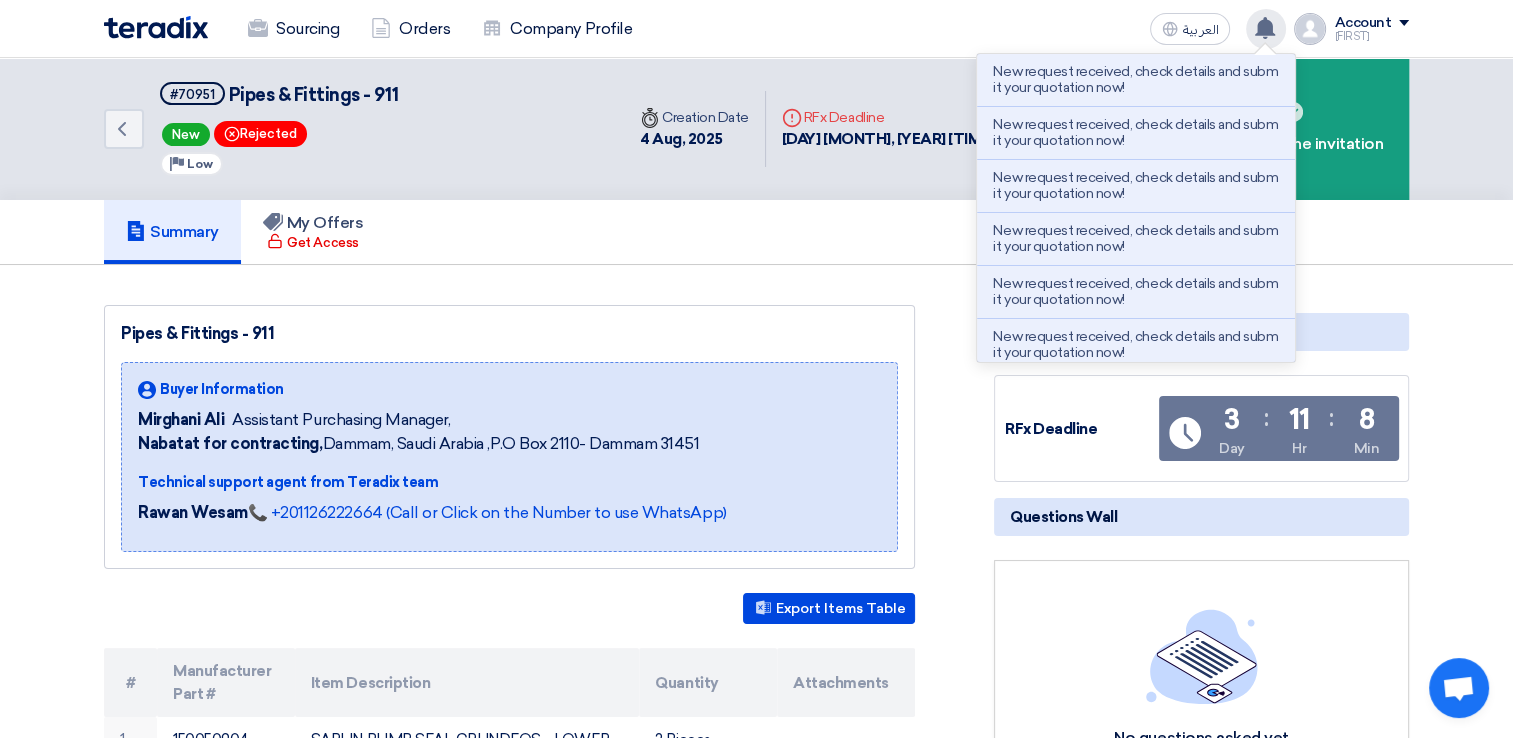 click 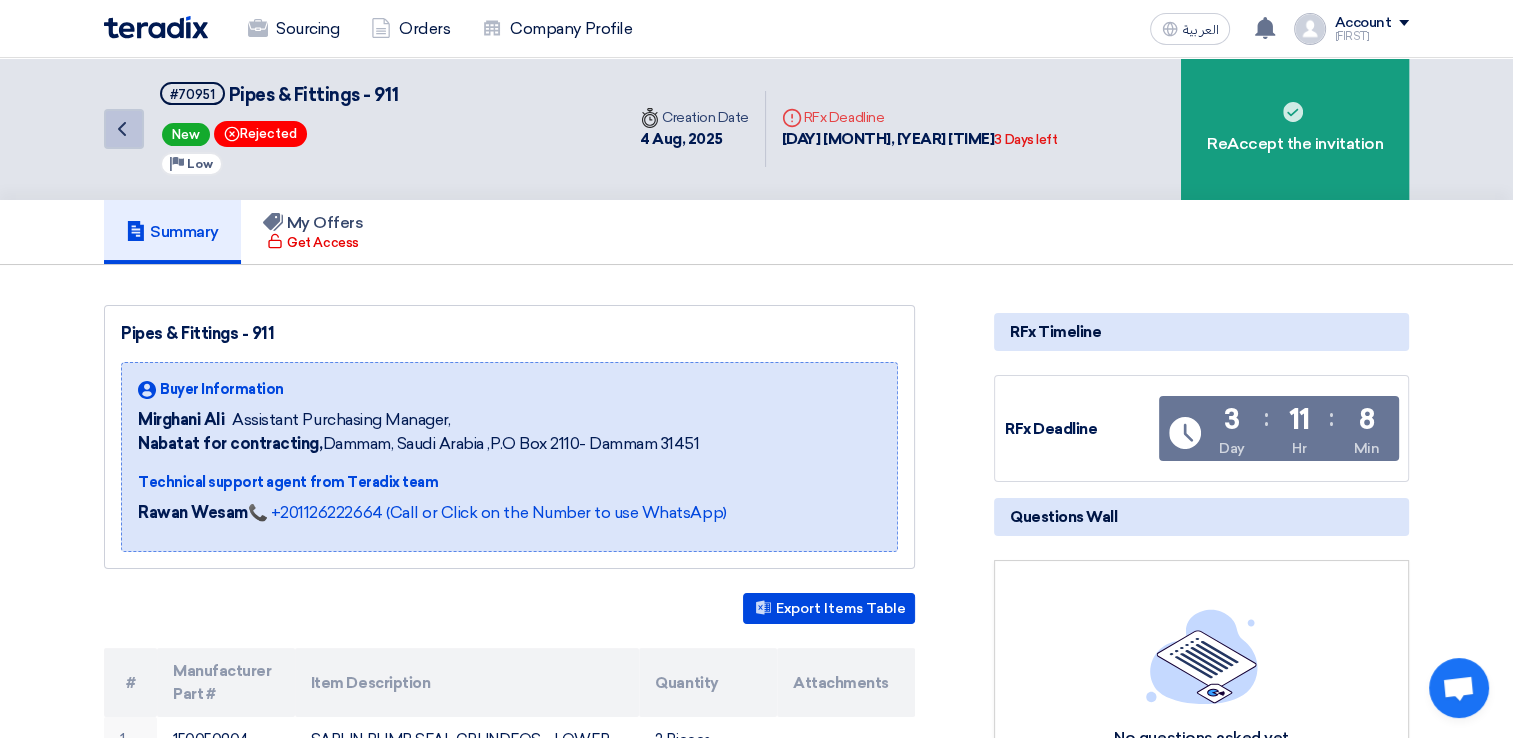 click on "Back" 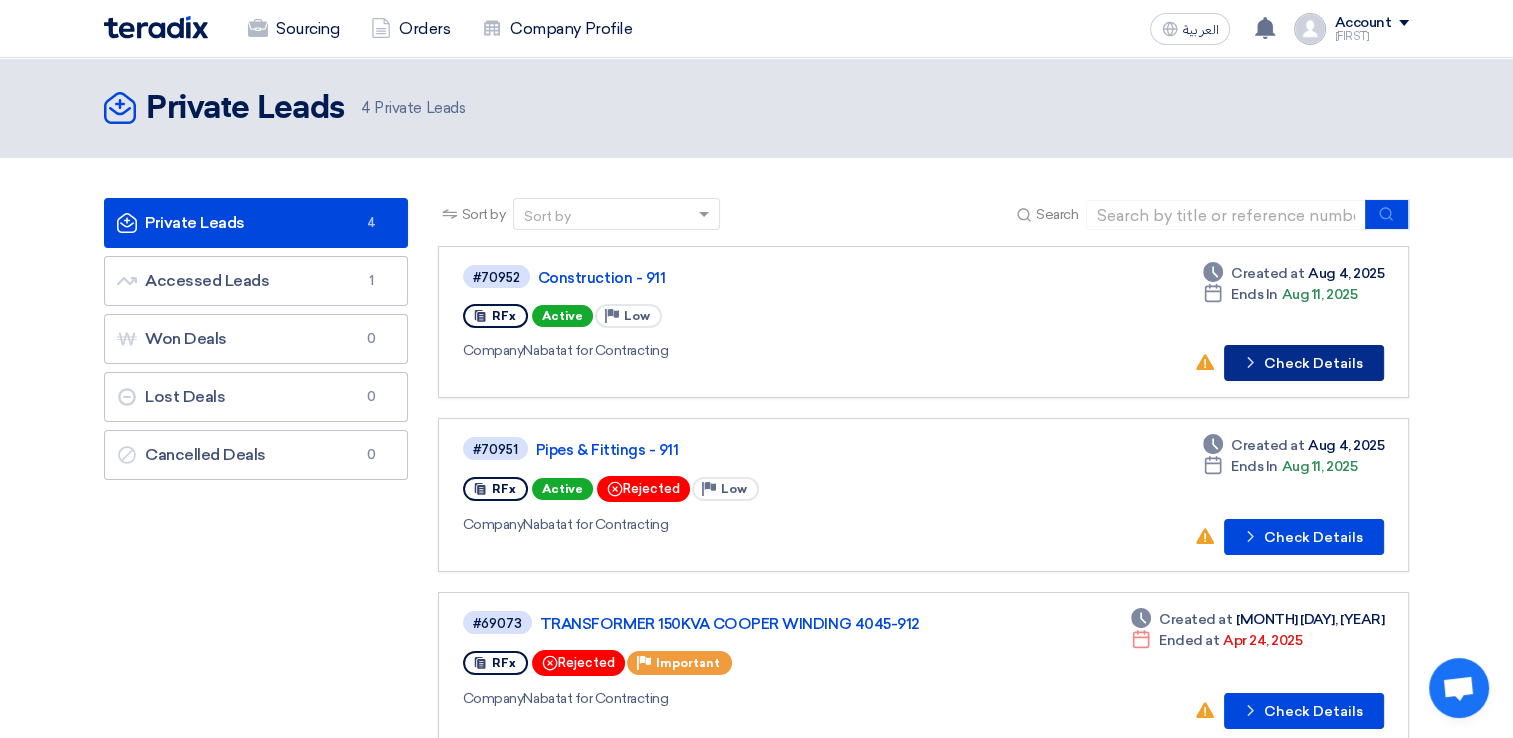 click on "Check details
Check Details" 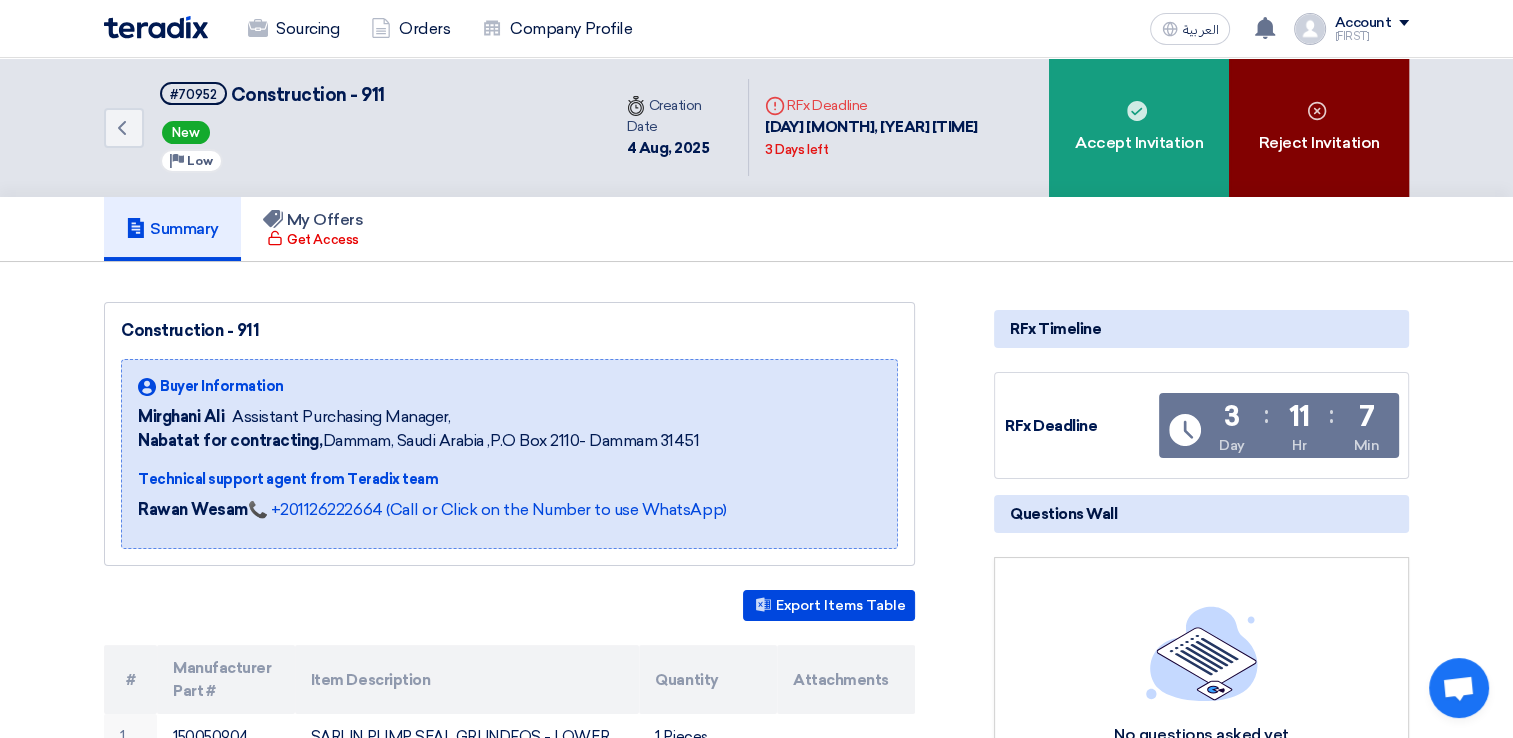 click on "Reject Invitation" 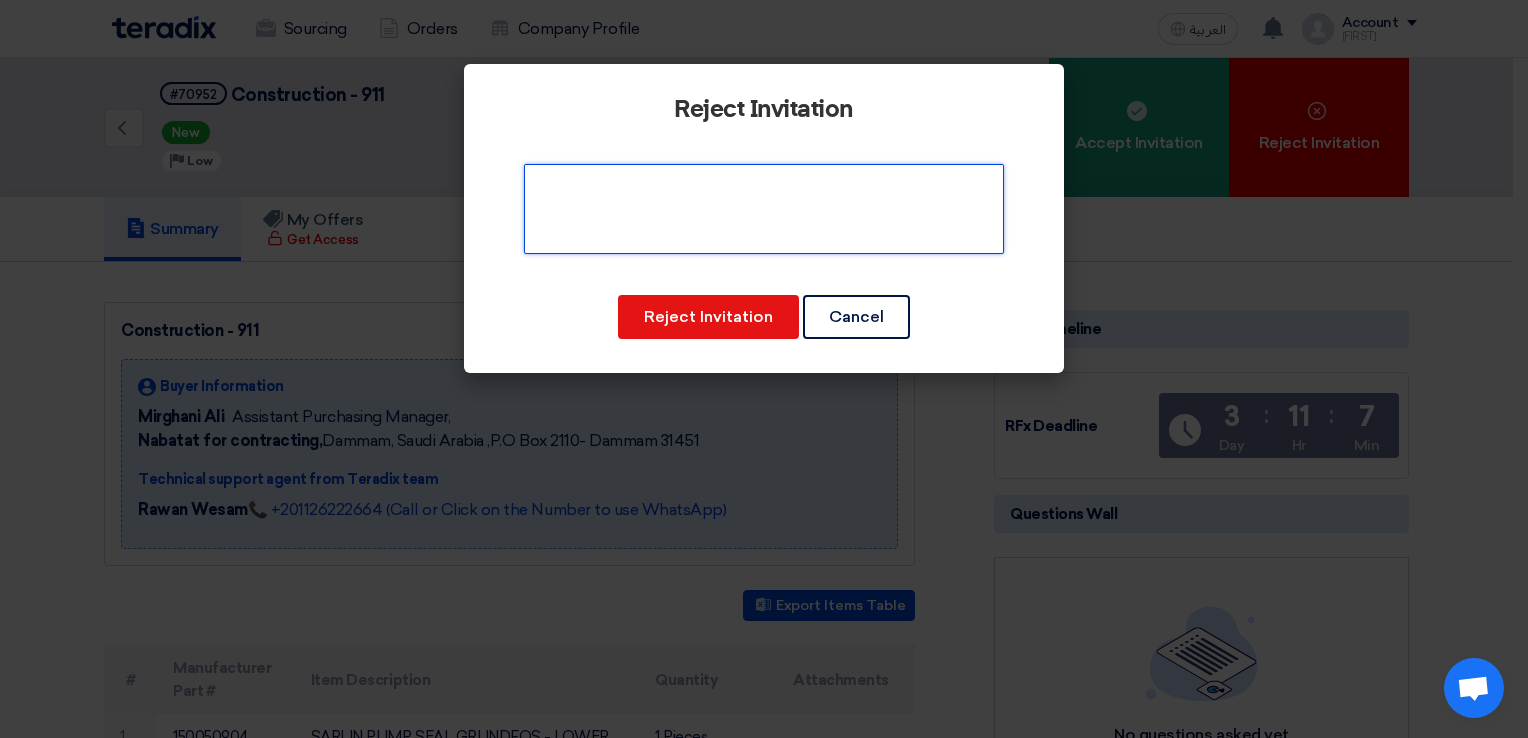 click 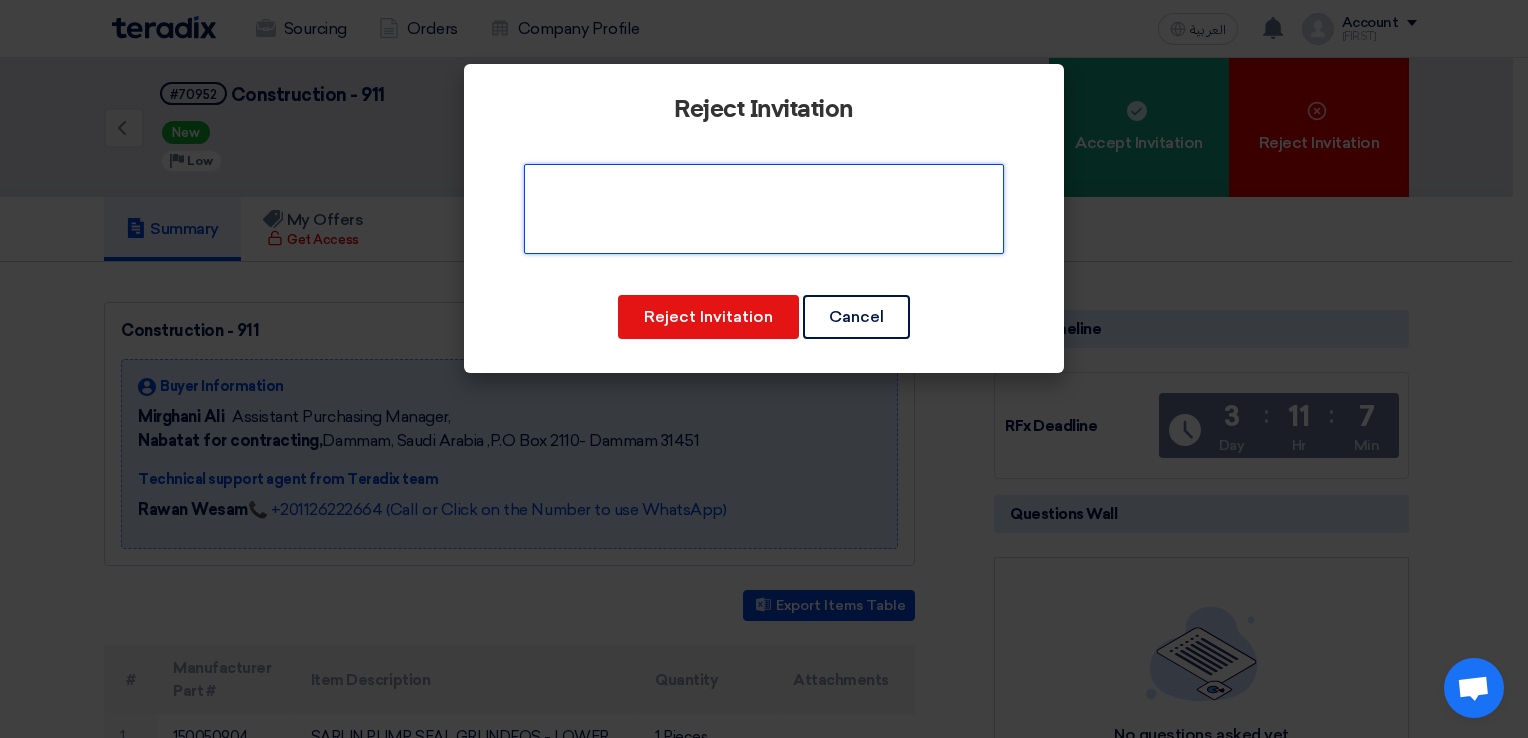 paste on "It is not within our scope of supply" 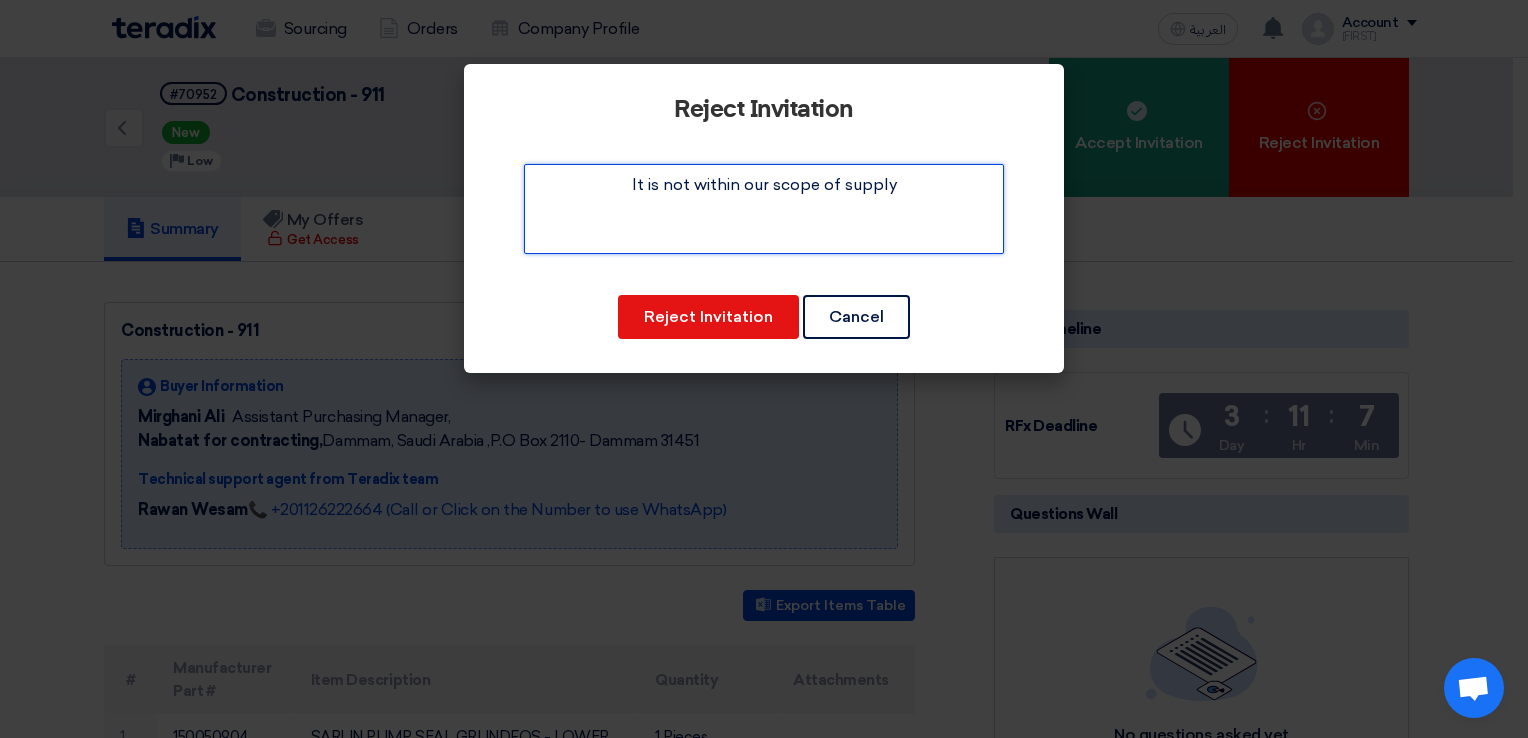 click 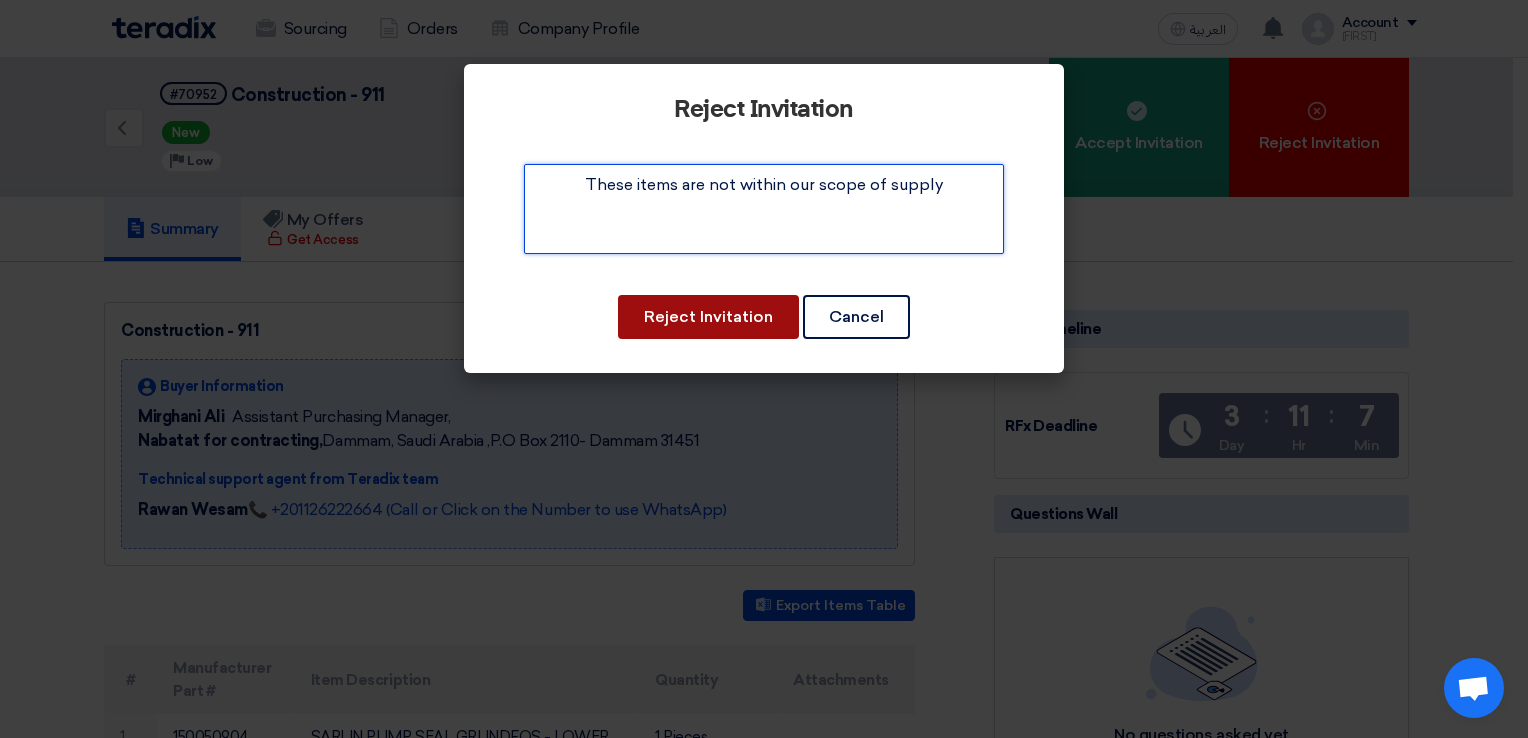 type on "These items are not within our scope of supply" 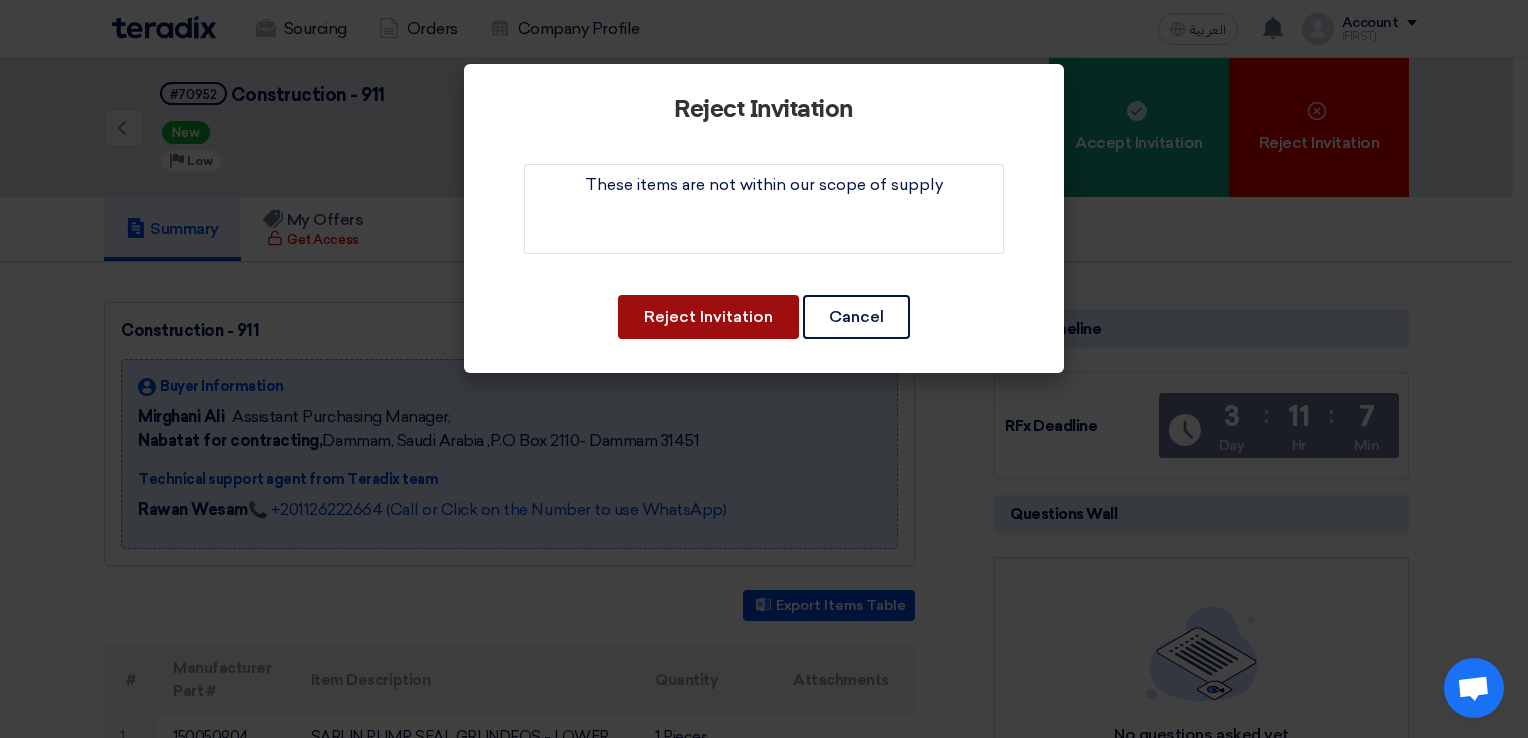 click on "Reject Invitation" 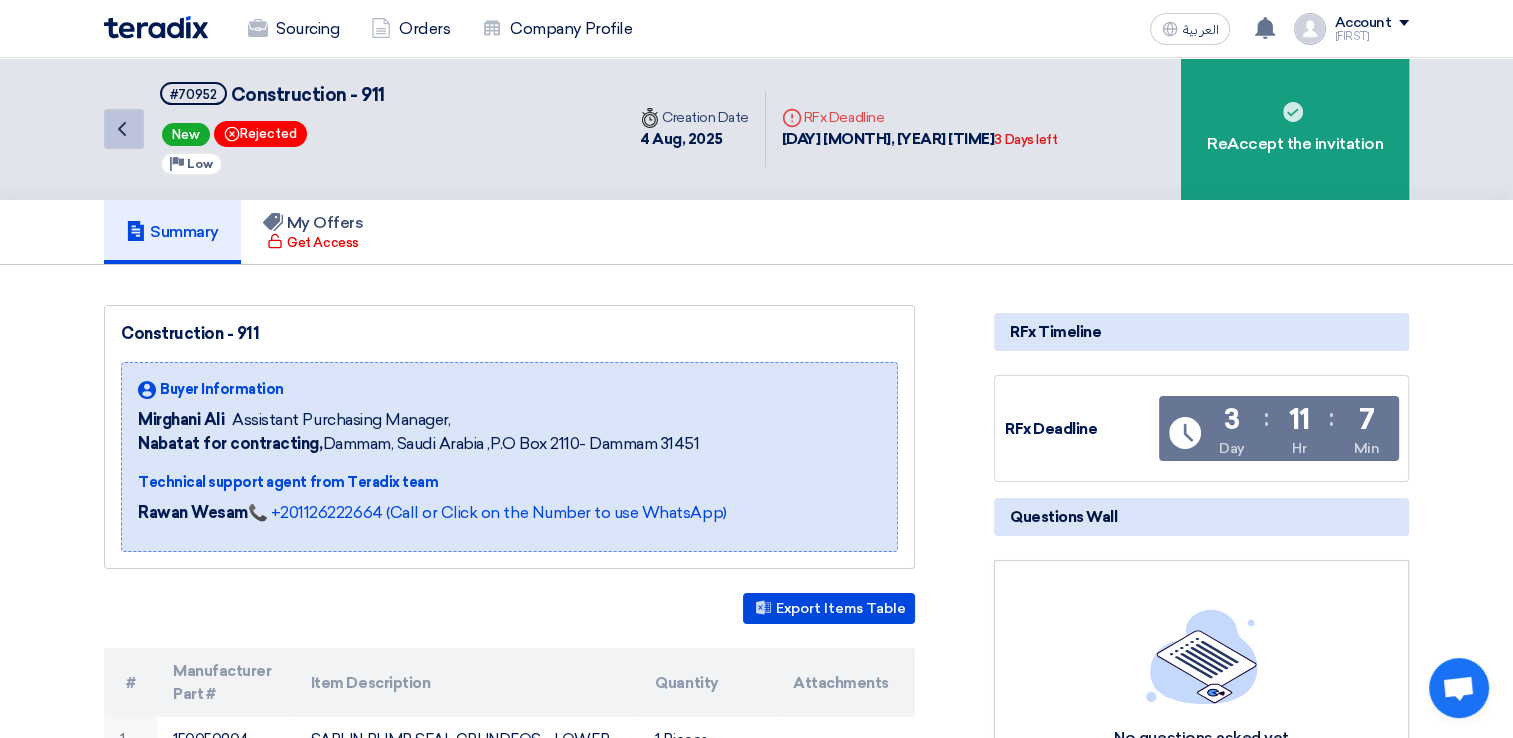 click on "Back" 